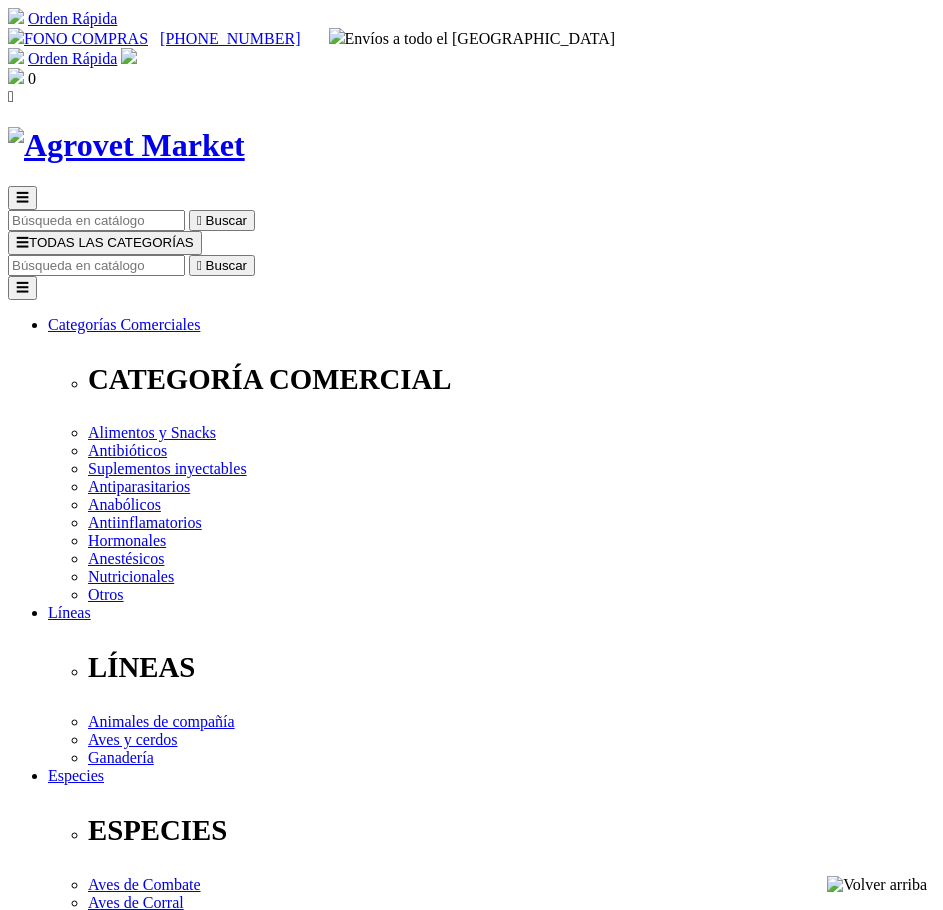 scroll, scrollTop: 0, scrollLeft: 0, axis: both 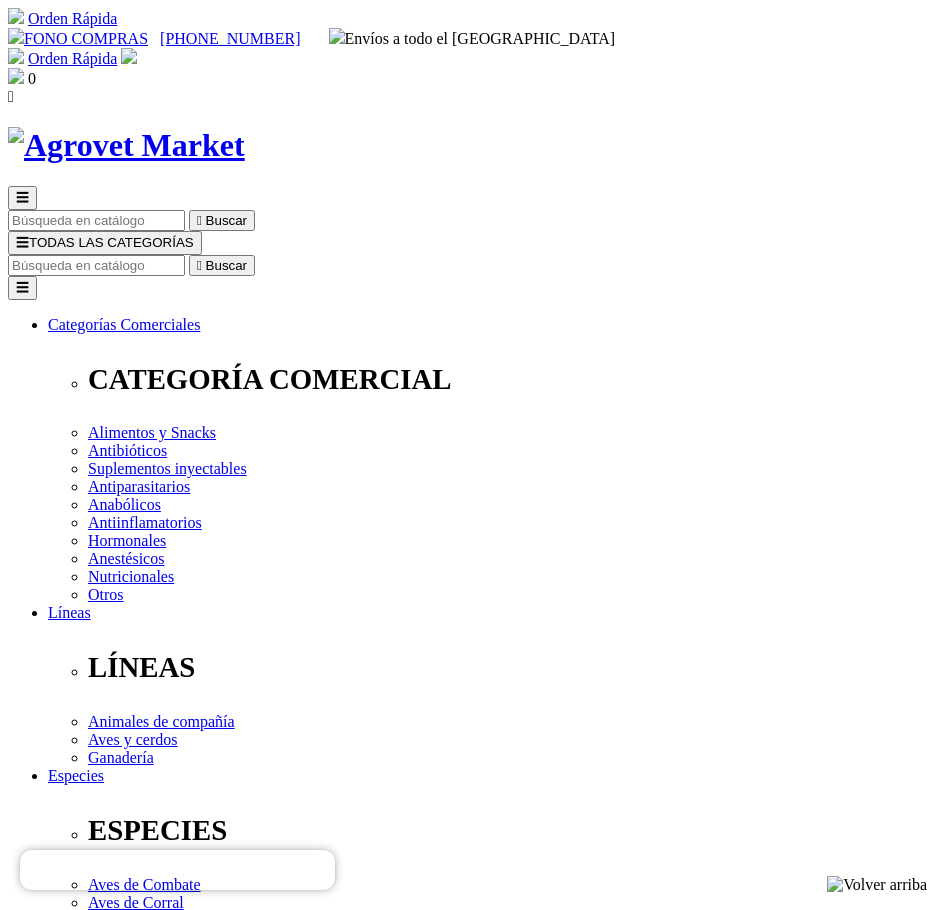 click at bounding box center [8, -64] 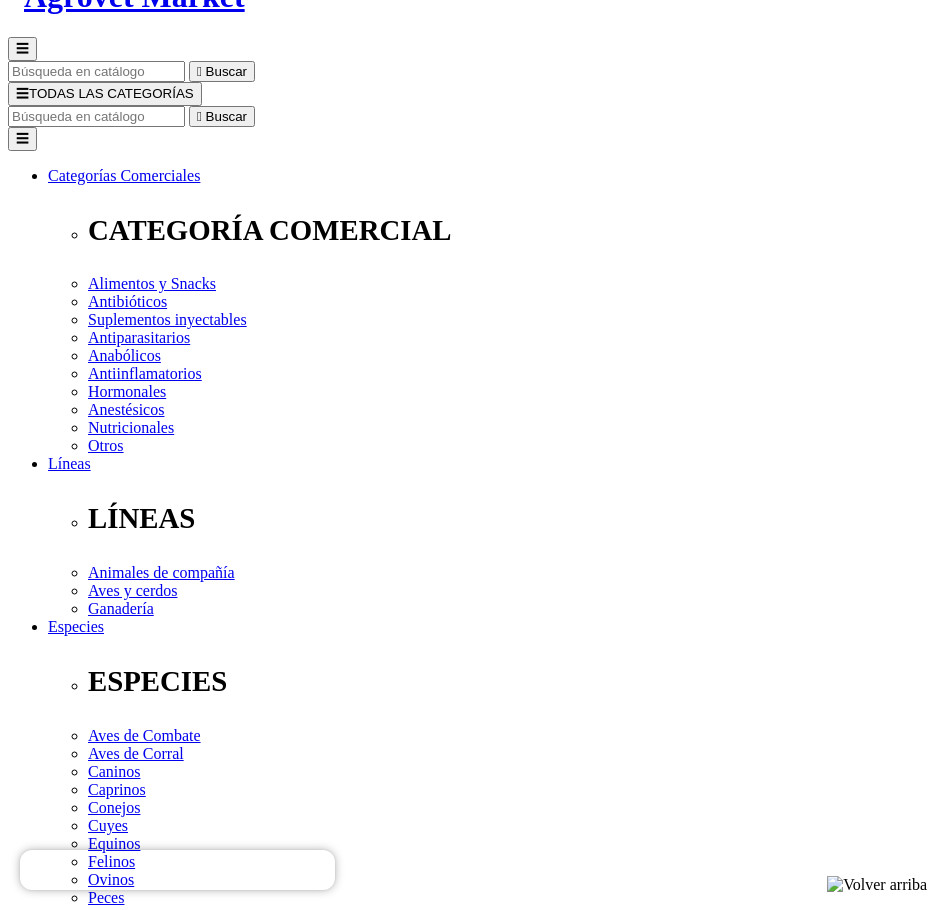 scroll, scrollTop: 100, scrollLeft: 0, axis: vertical 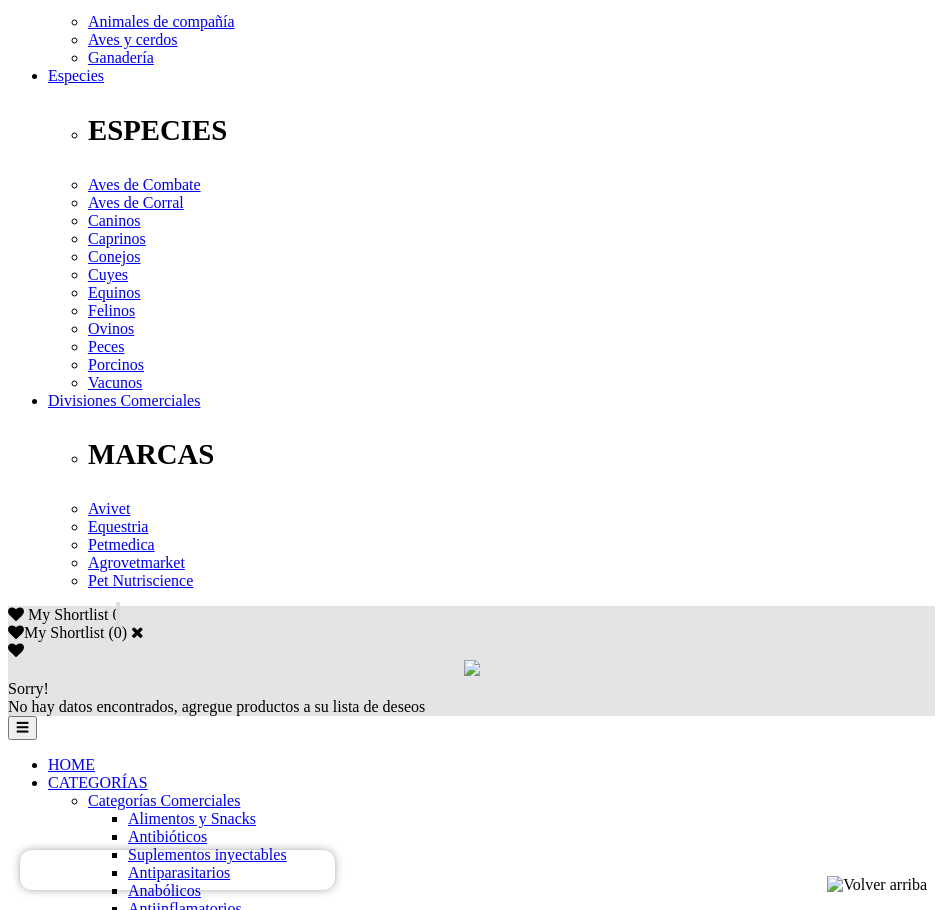click on "Indicaciones" at bounding box center (88, 2569) 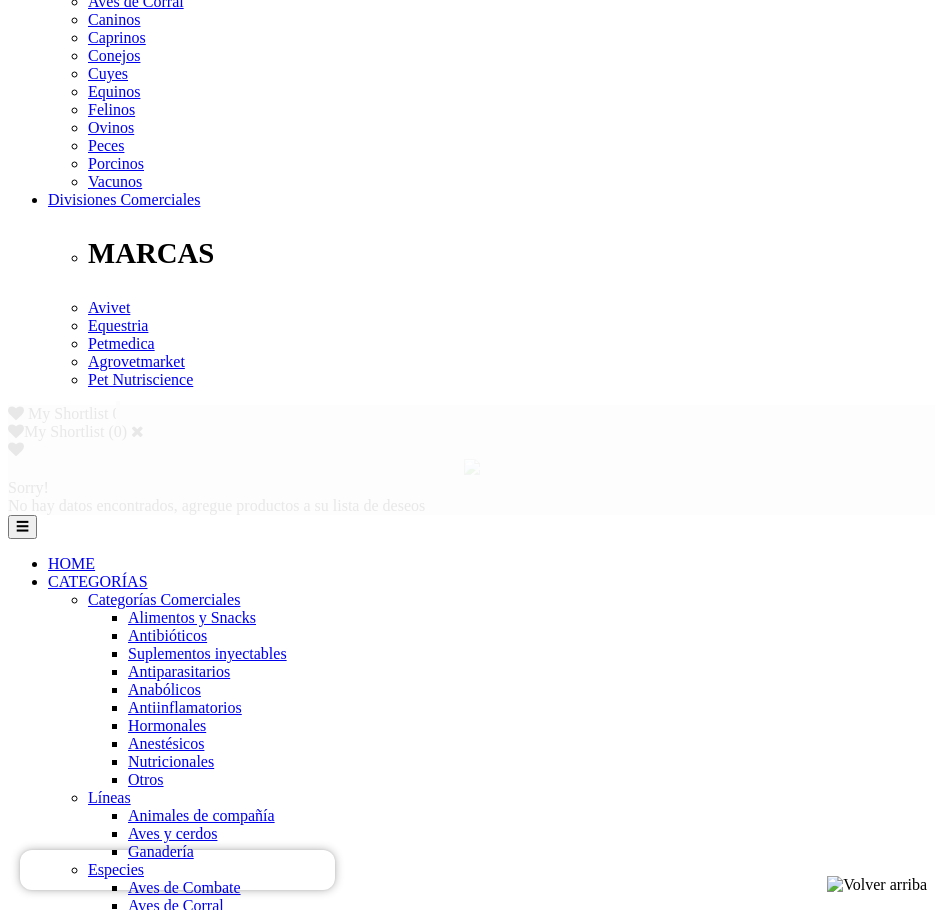scroll, scrollTop: 846, scrollLeft: 0, axis: vertical 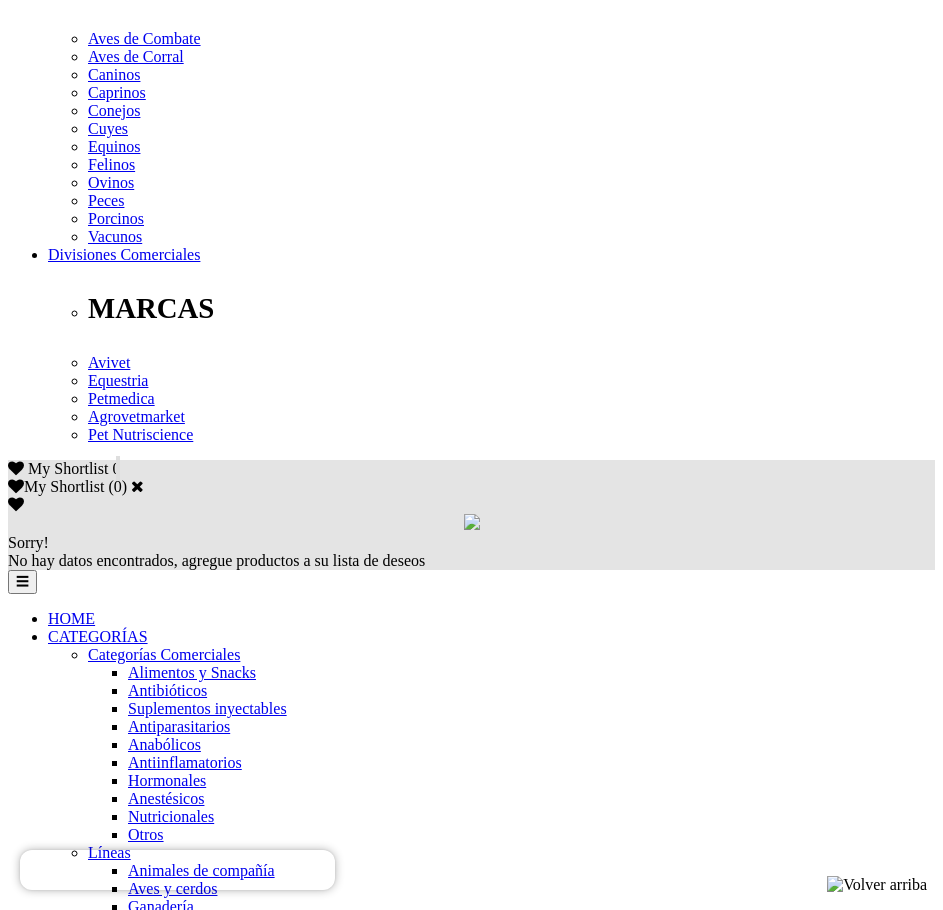 drag, startPoint x: 205, startPoint y: 422, endPoint x: 309, endPoint y: 422, distance: 104 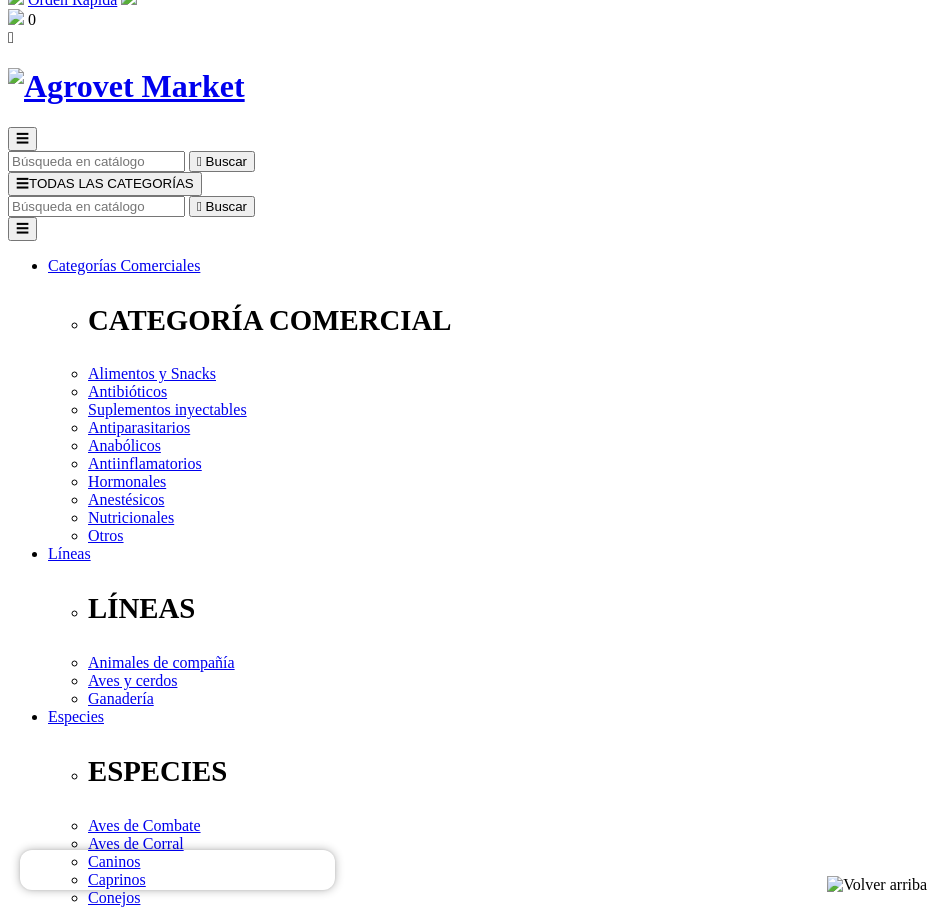scroll, scrollTop: 46, scrollLeft: 0, axis: vertical 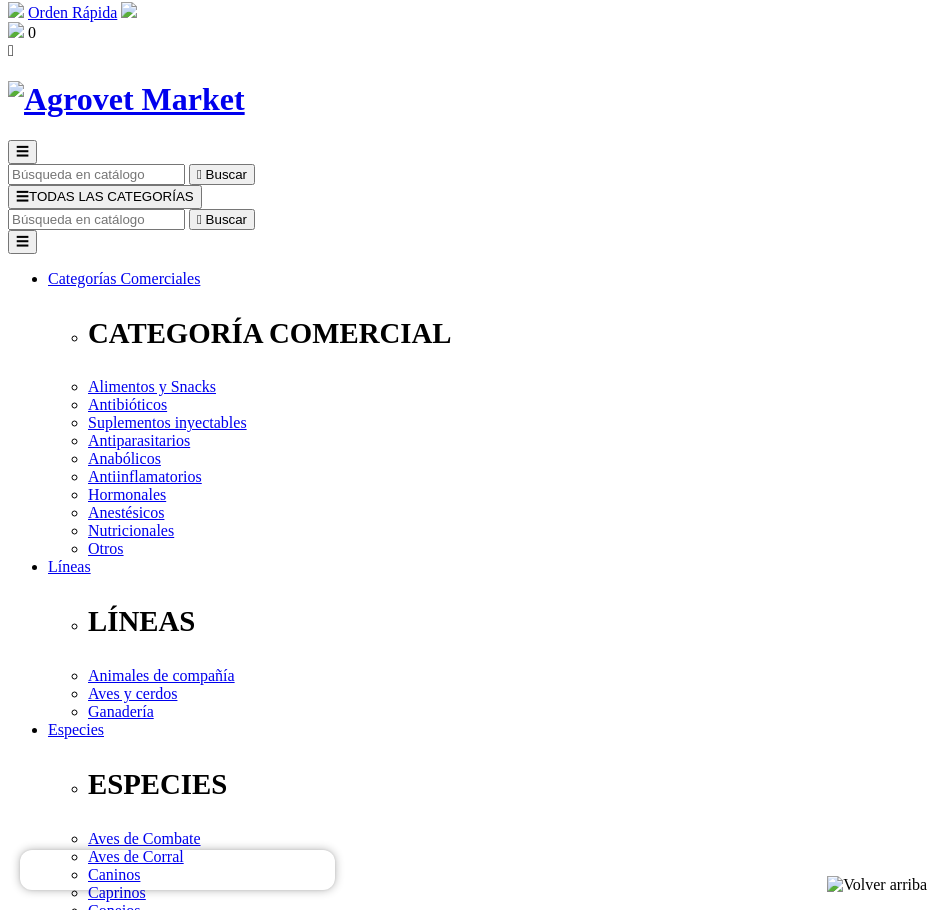drag, startPoint x: 487, startPoint y: 302, endPoint x: 644, endPoint y: 303, distance: 157.00319 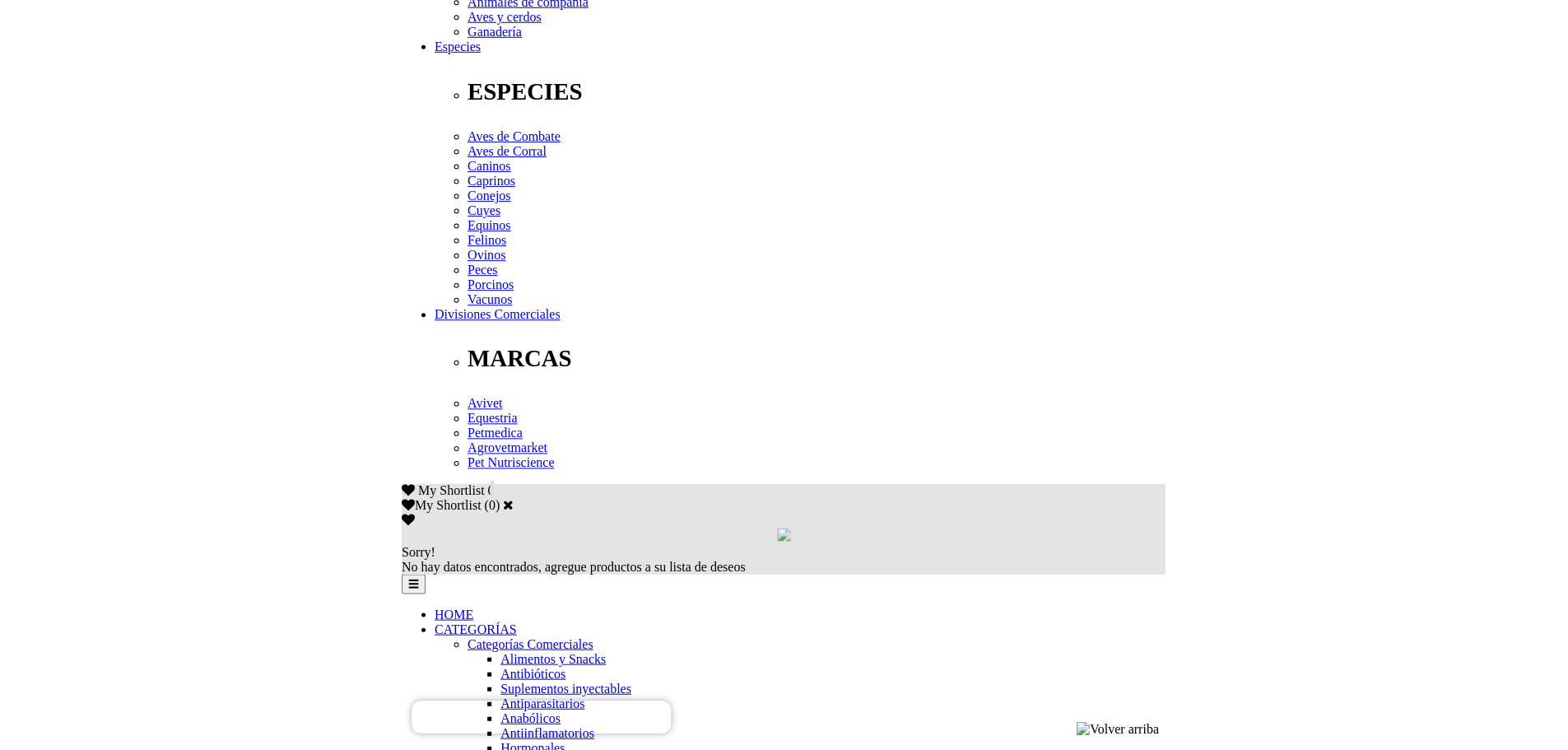 scroll, scrollTop: 614, scrollLeft: 0, axis: vertical 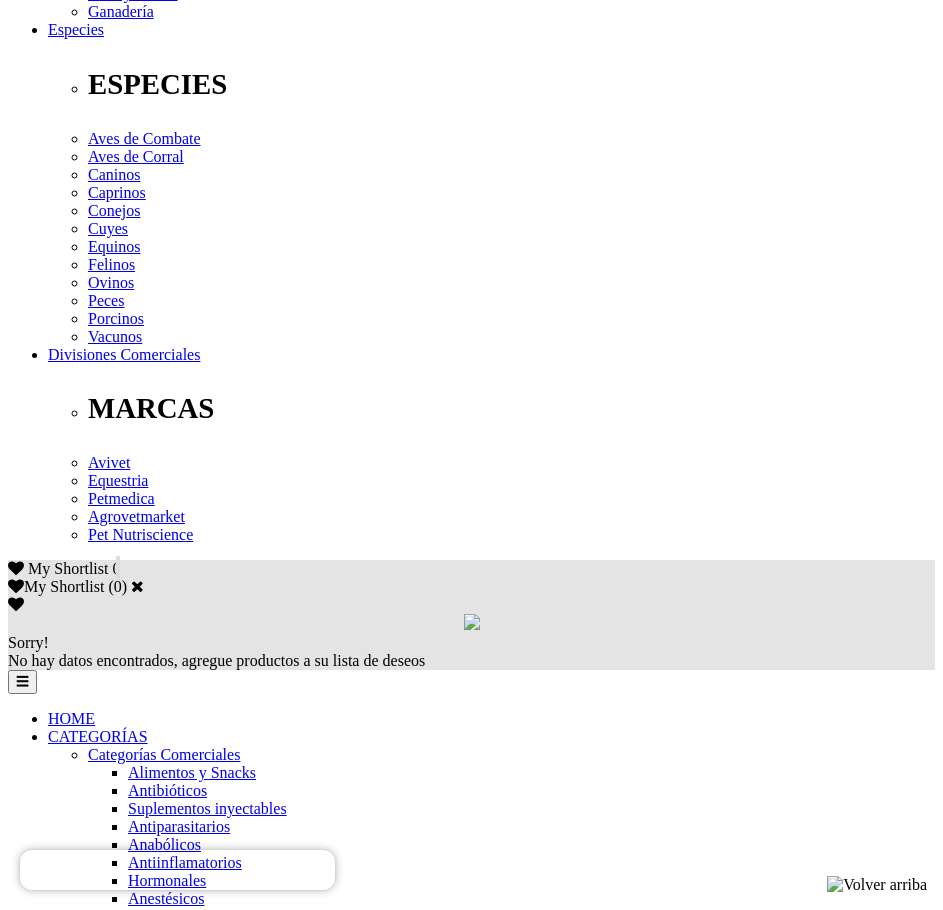 click on "Formulación" at bounding box center (89, 2505) 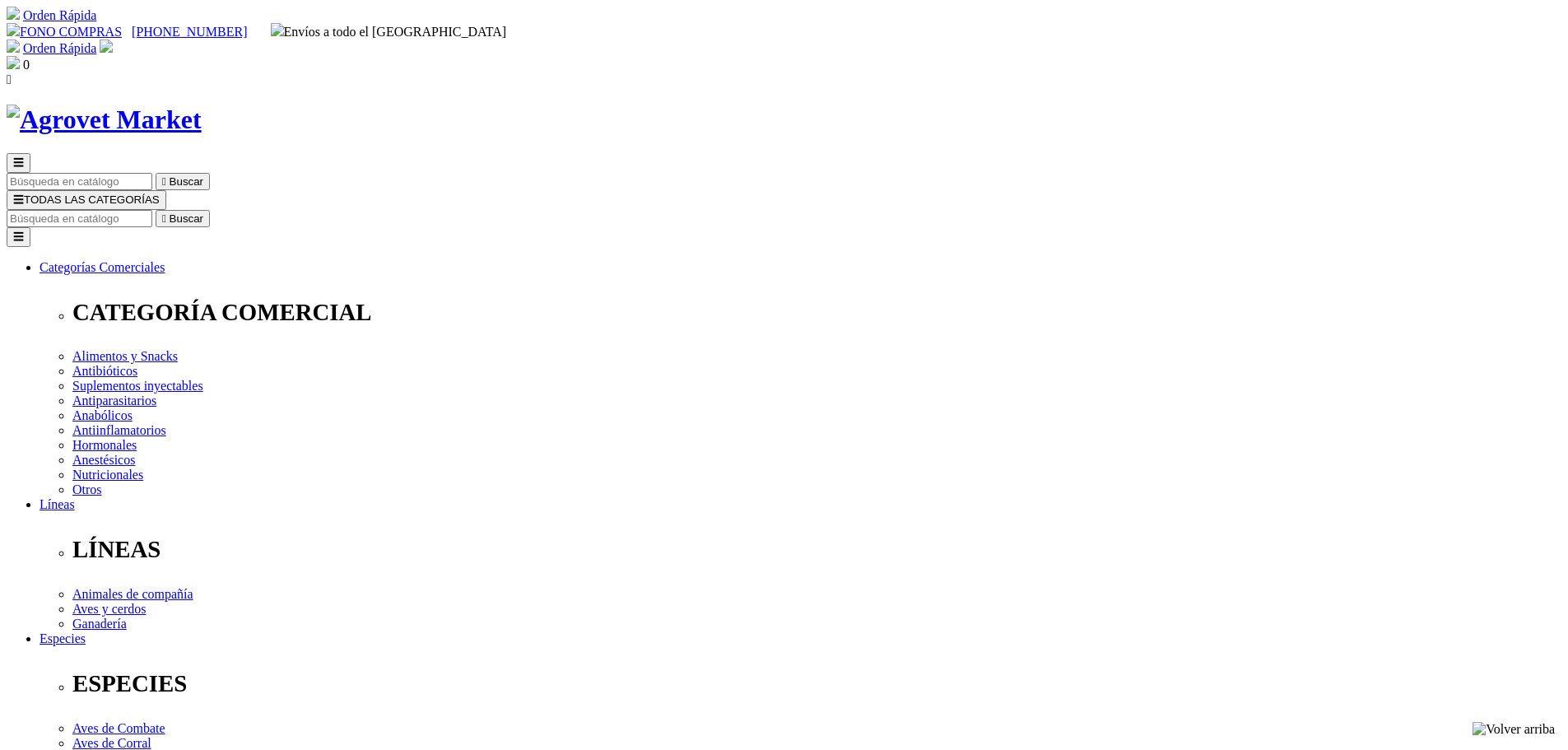 scroll, scrollTop: 0, scrollLeft: 0, axis: both 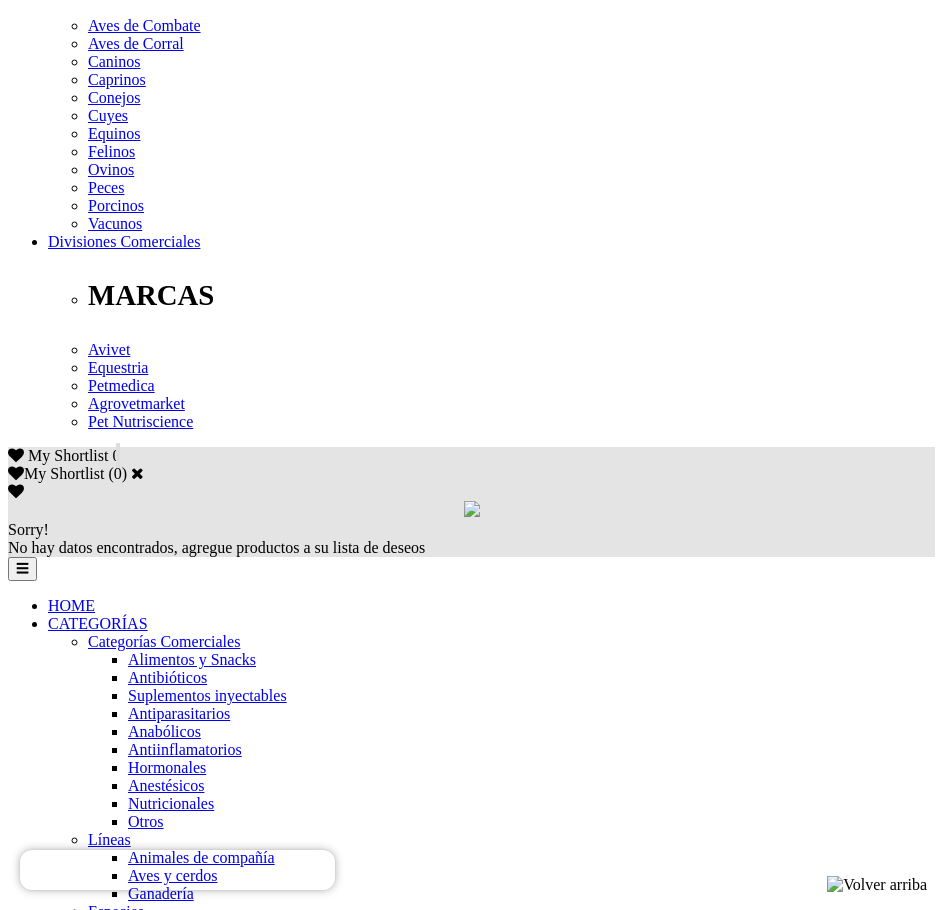 click on "Indicaciones" at bounding box center [88, 2428] 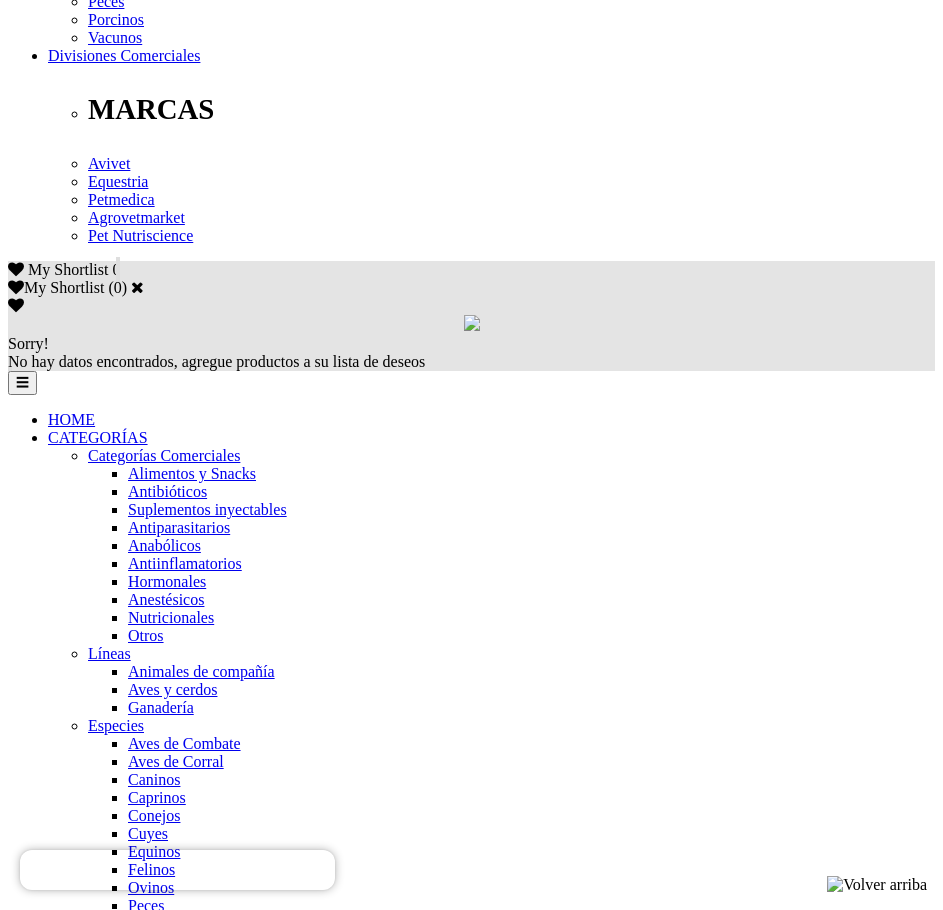 scroll, scrollTop: 1059, scrollLeft: 0, axis: vertical 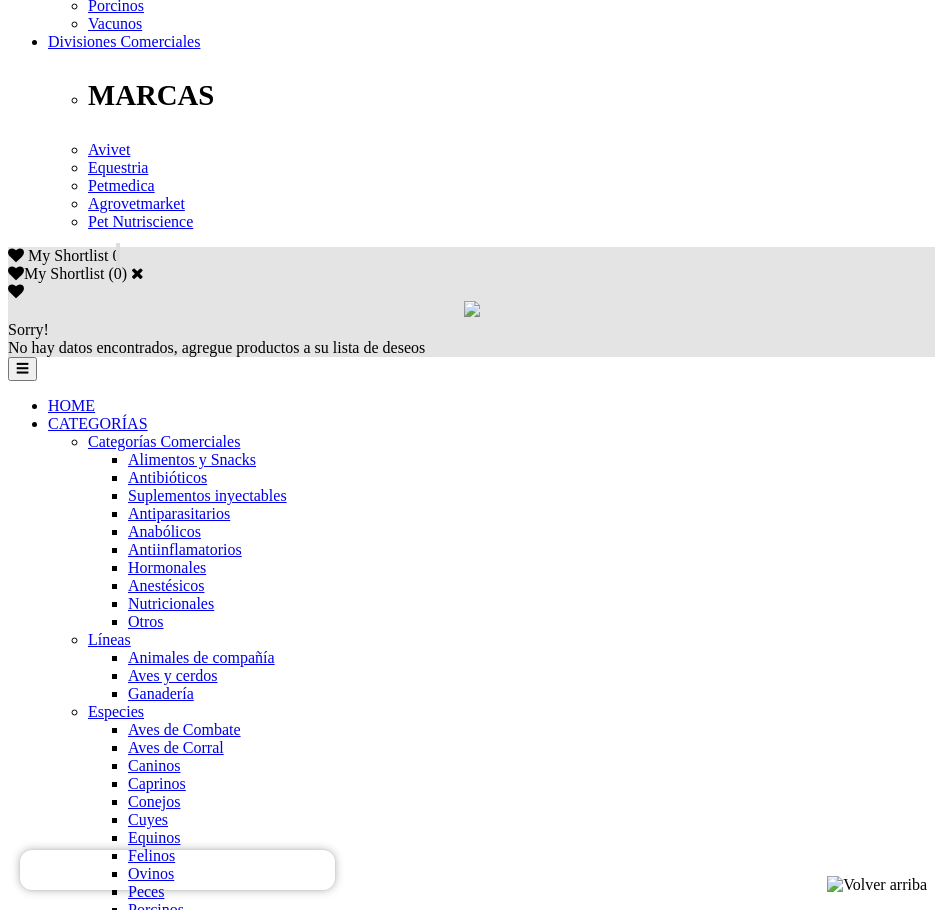 click on "Inicio
Todos los productos
Categoria Comercial
Imidox® 120
Loading zoom
" at bounding box center (471, 3043) 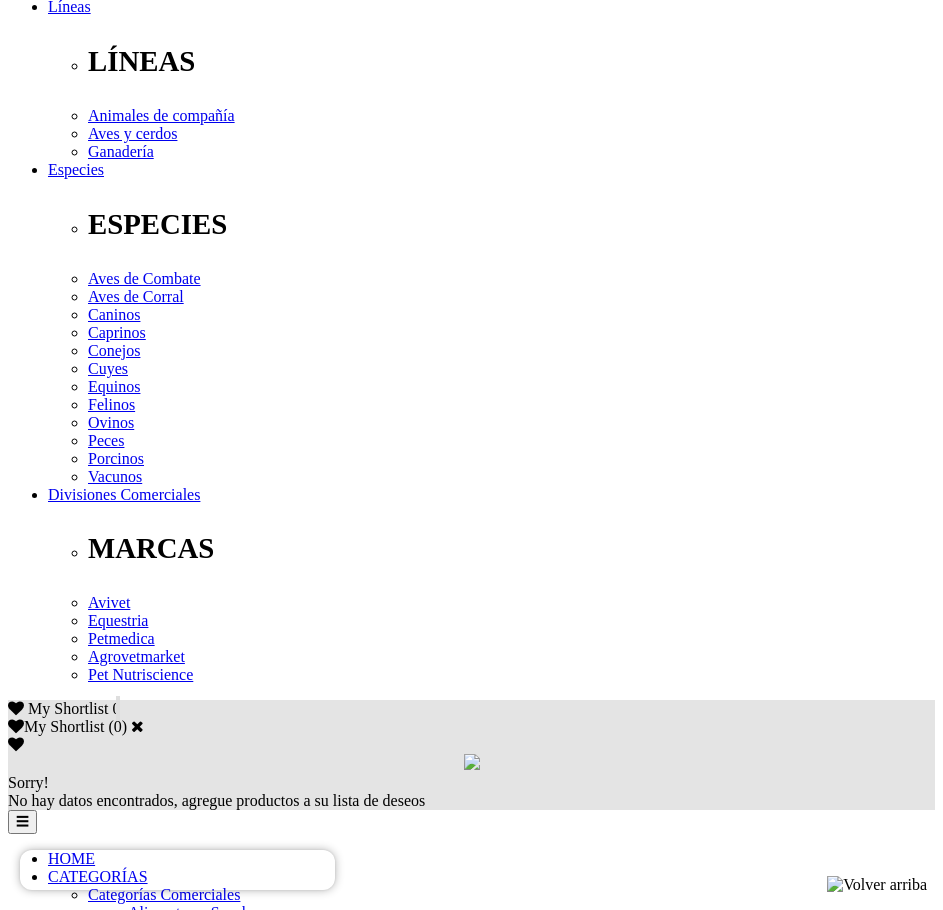 scroll, scrollTop: 559, scrollLeft: 0, axis: vertical 